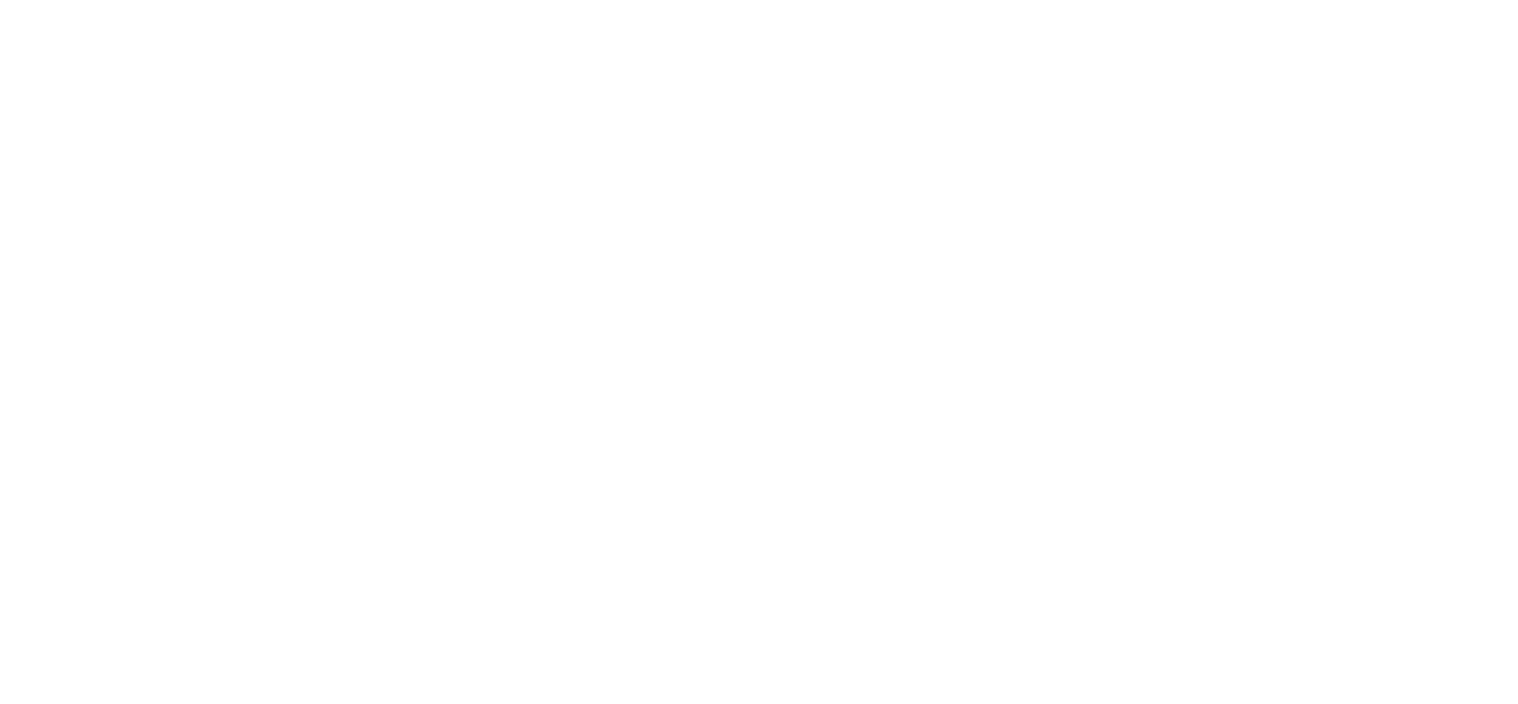 scroll, scrollTop: 0, scrollLeft: 0, axis: both 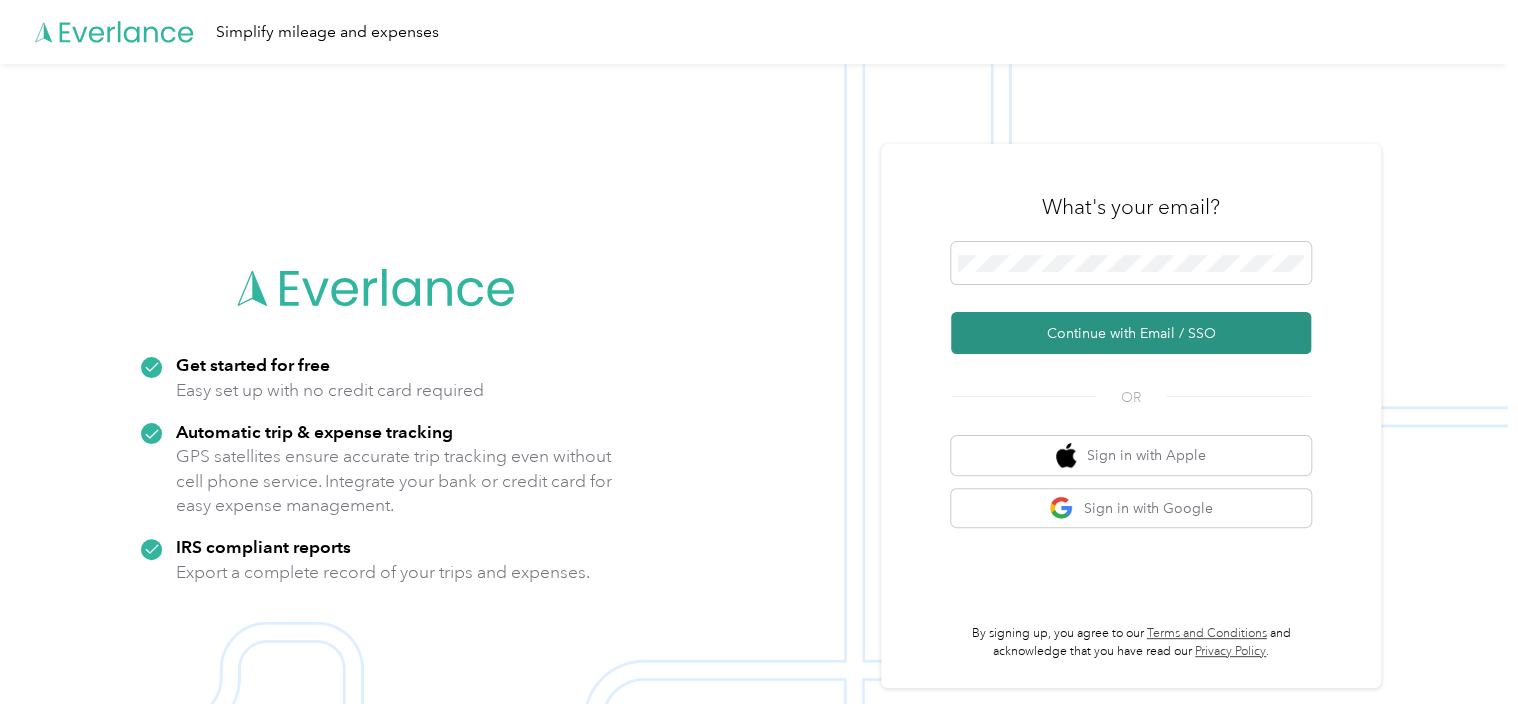 click on "Continue with Email / SSO" at bounding box center [1131, 333] 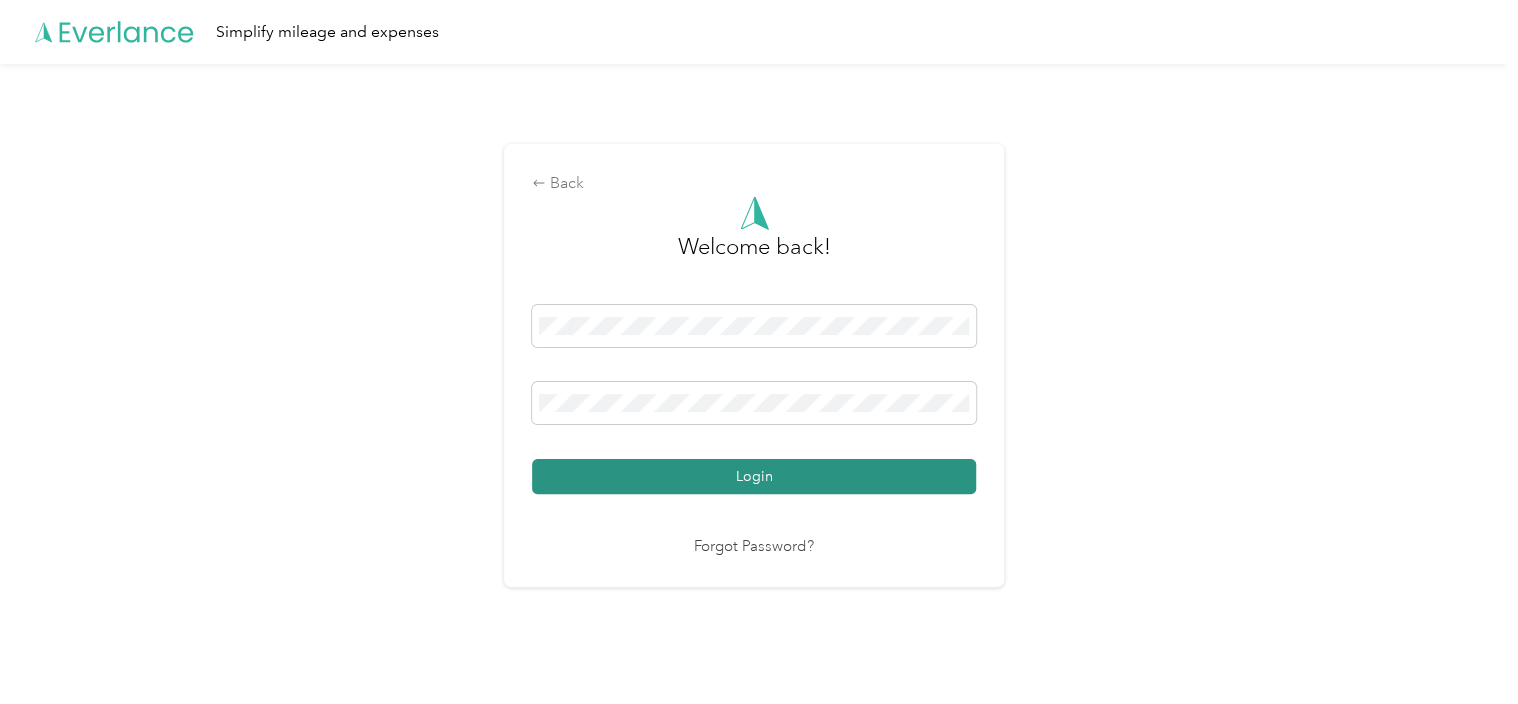 click on "Login" at bounding box center (754, 476) 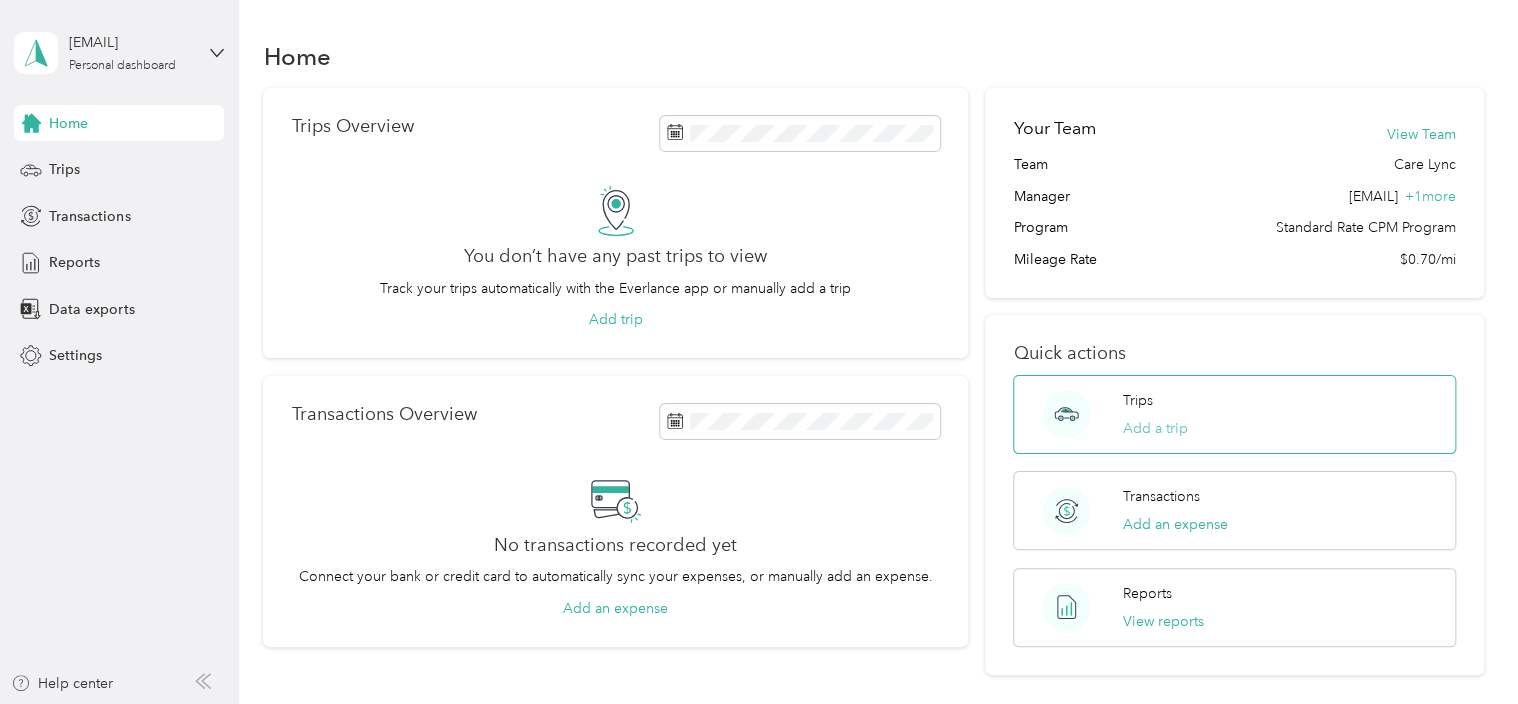 click on "Add a trip" at bounding box center (1155, 428) 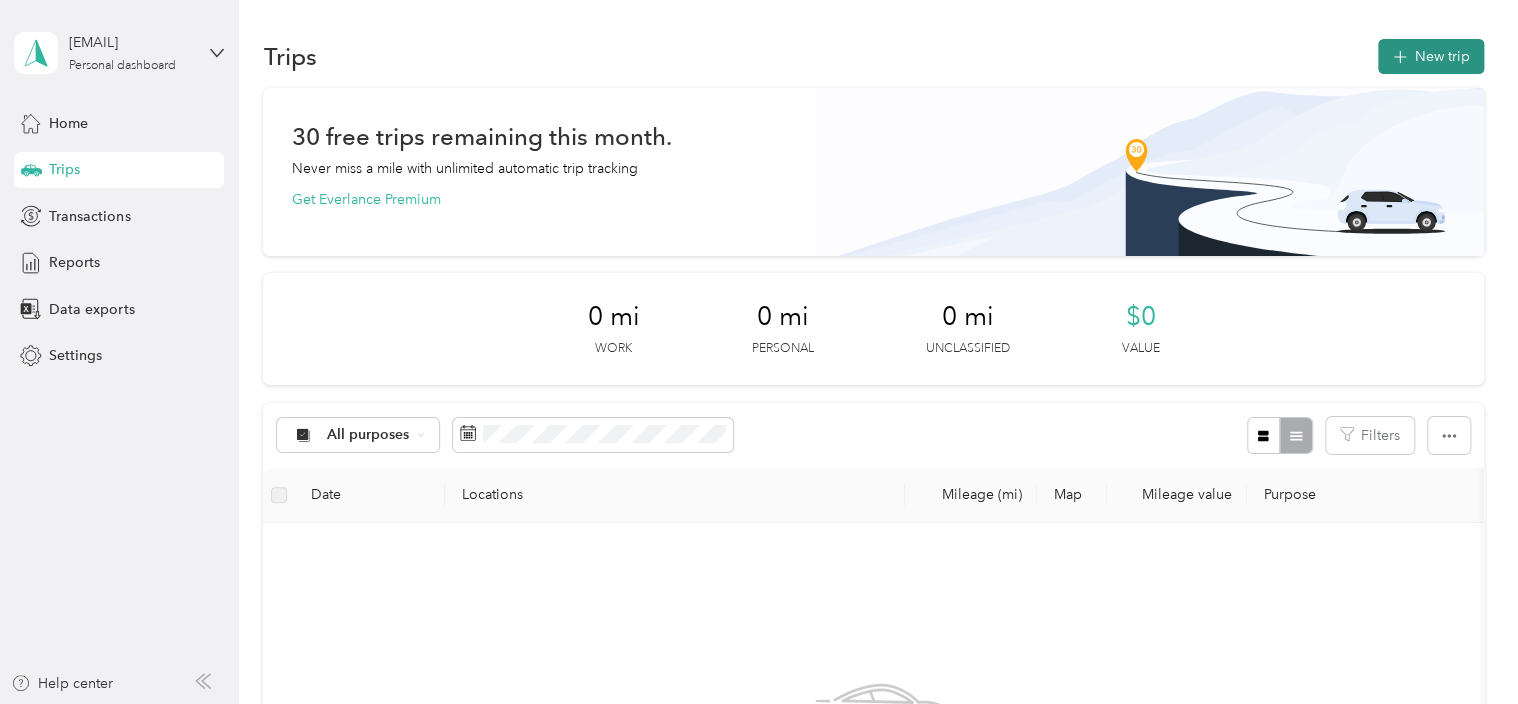 click on "New trip" at bounding box center [1431, 56] 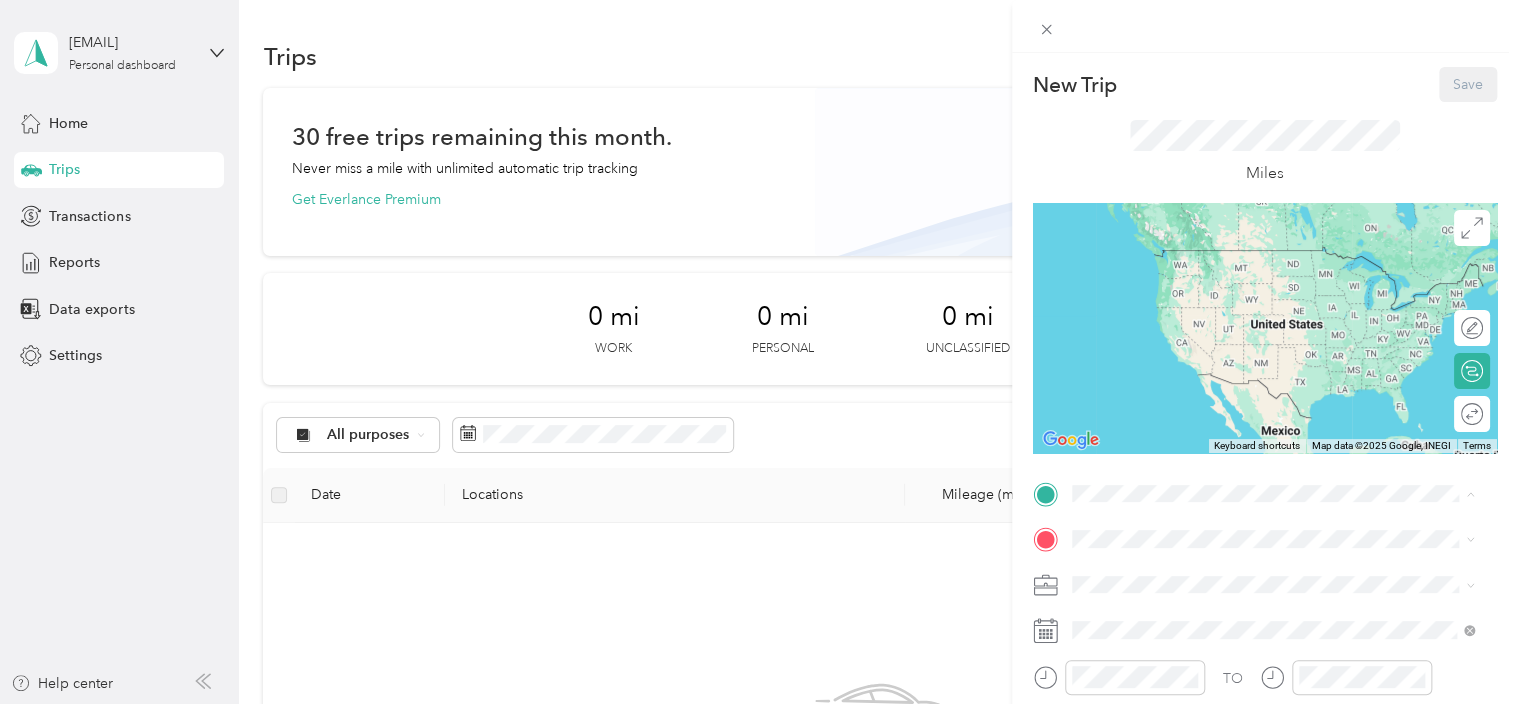 click on "New Trip Save This trip cannot be edited because it is either under review, approved, or paid. Contact your Team Manager to edit it. Miles To navigate the map with touch gestures double-tap and hold your finger on the map, then drag the map. ← Move left → Move right ↑ Move up ↓ Move down + Zoom in - Zoom out Home Jump left by 75% End Jump right by 75% Page Up Jump up by 75% Page Down Jump down by 75% Keyboard shortcuts Map Data Map data ©2025 Google, INEGI Map data ©2025 Google, INEGI 1000 km  Click to toggle between metric and imperial units Terms Report a map error Edit route Calculate route Round trip TO Add photo" at bounding box center [759, 352] 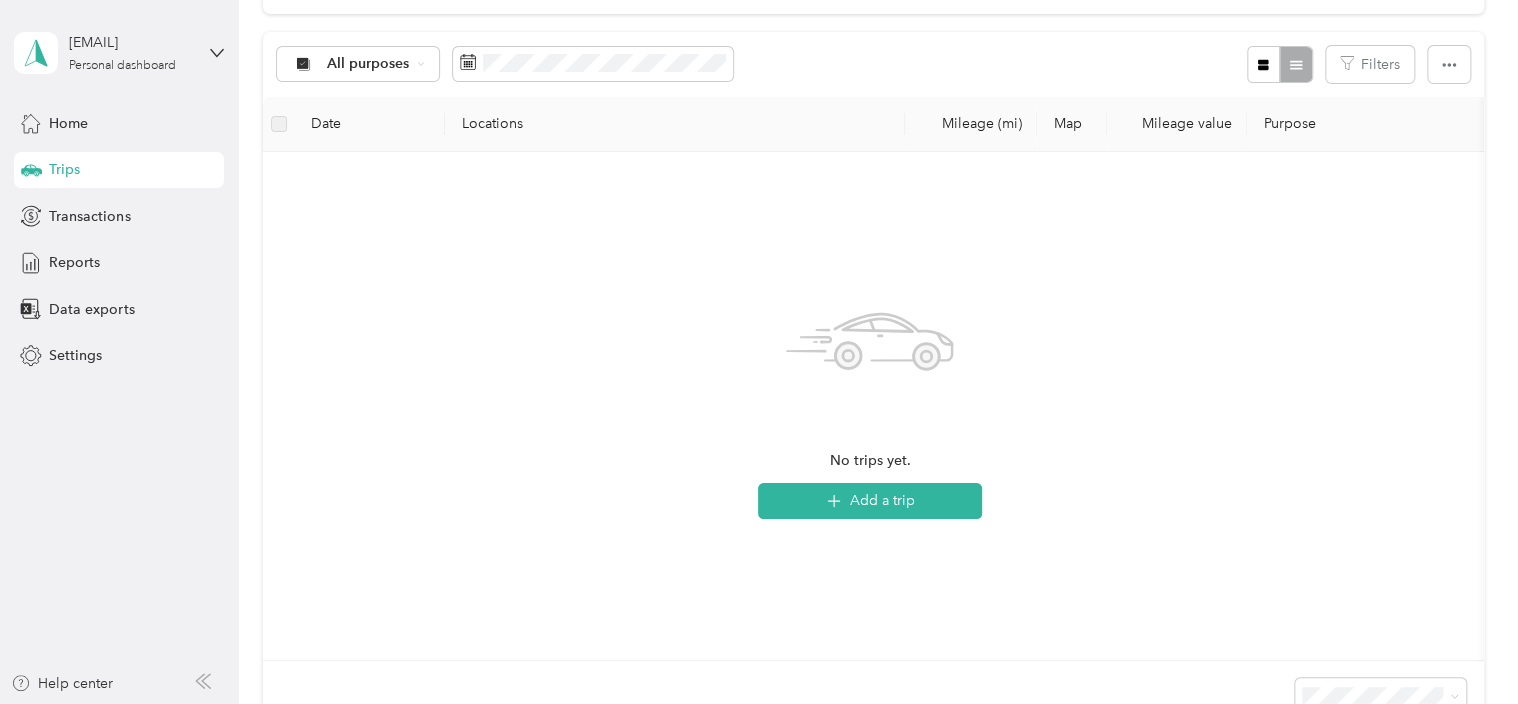 scroll, scrollTop: 0, scrollLeft: 0, axis: both 